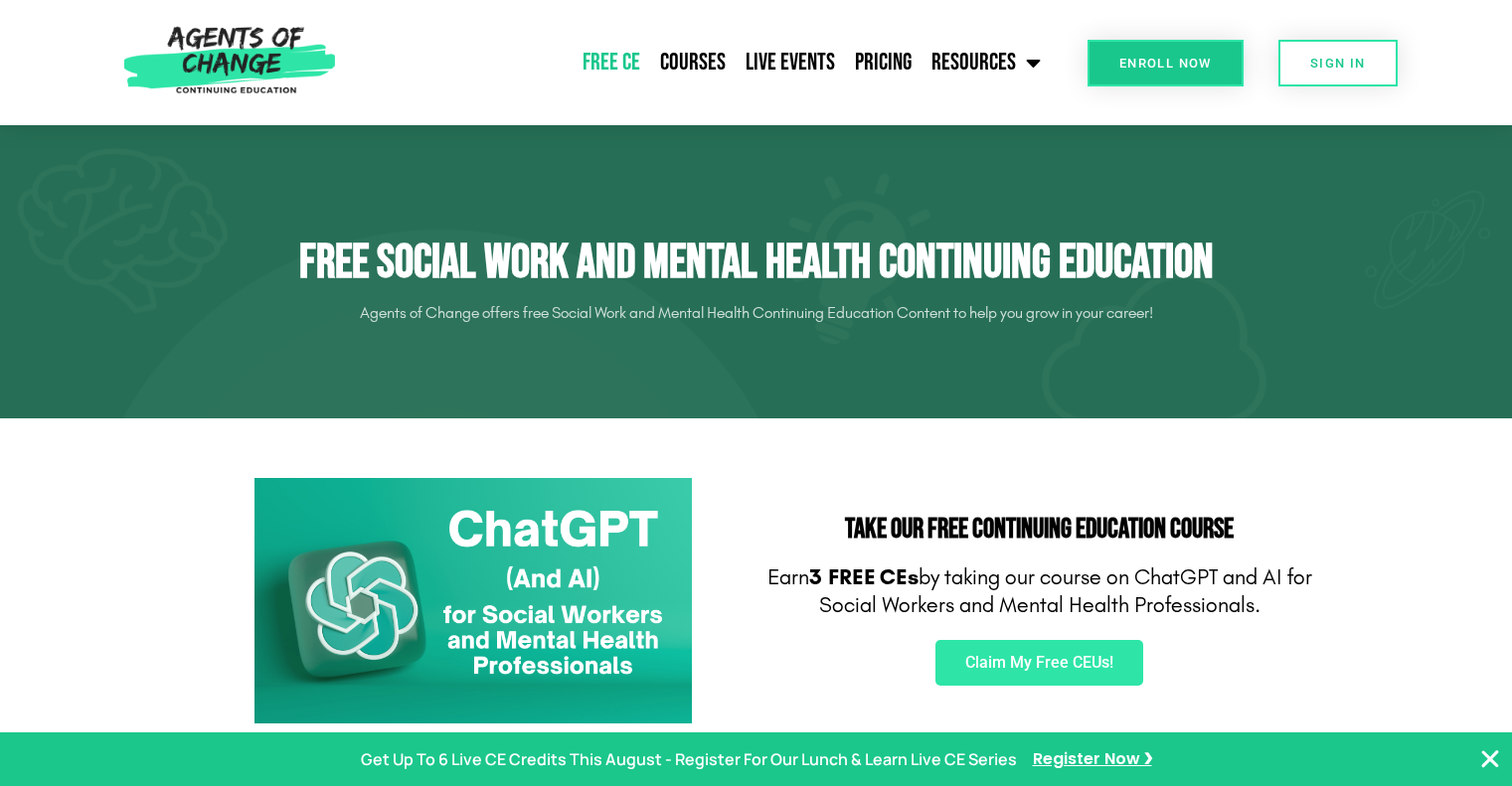 scroll, scrollTop: 0, scrollLeft: 0, axis: both 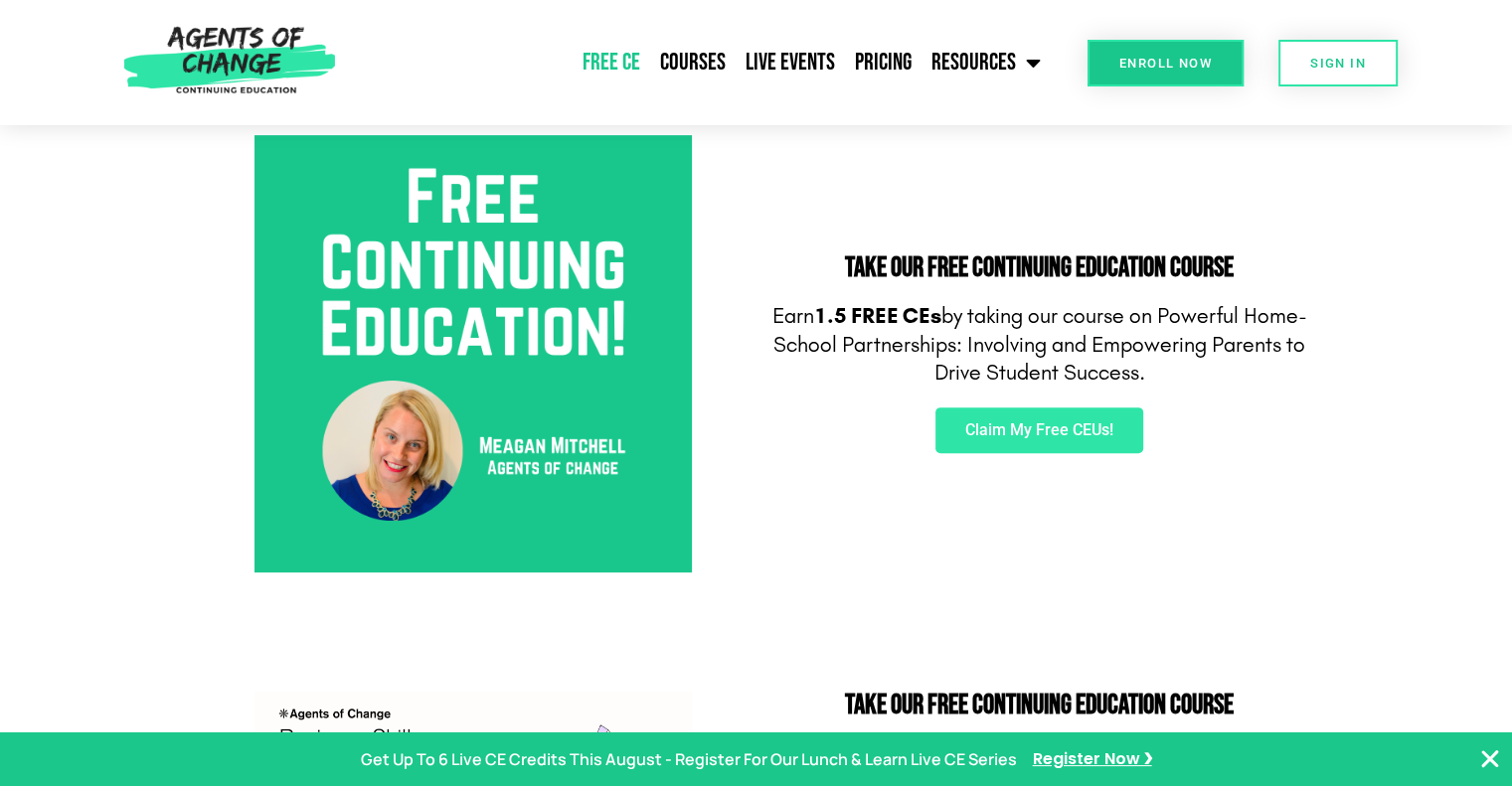 click on "Free CE" 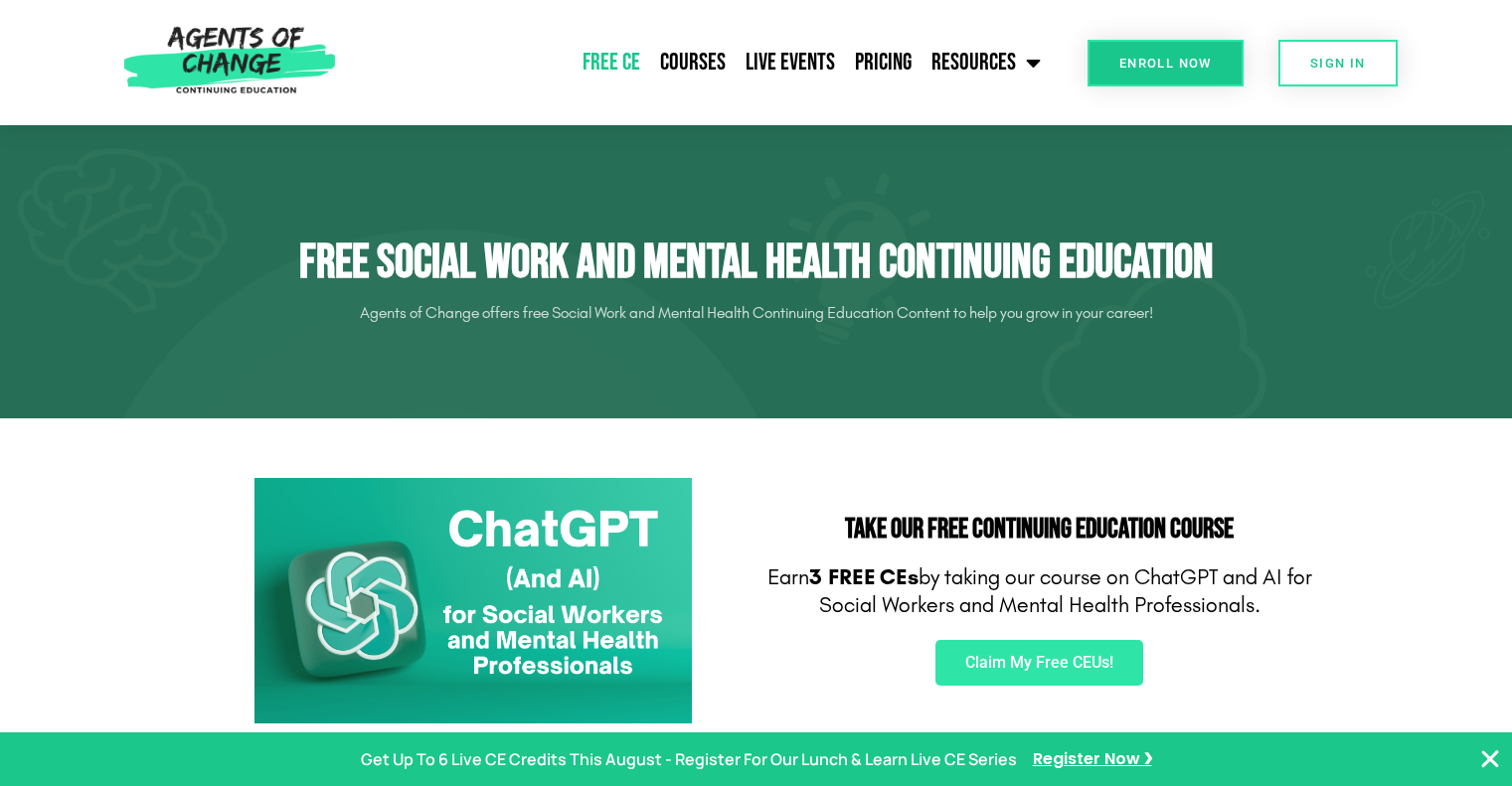 scroll, scrollTop: 0, scrollLeft: 0, axis: both 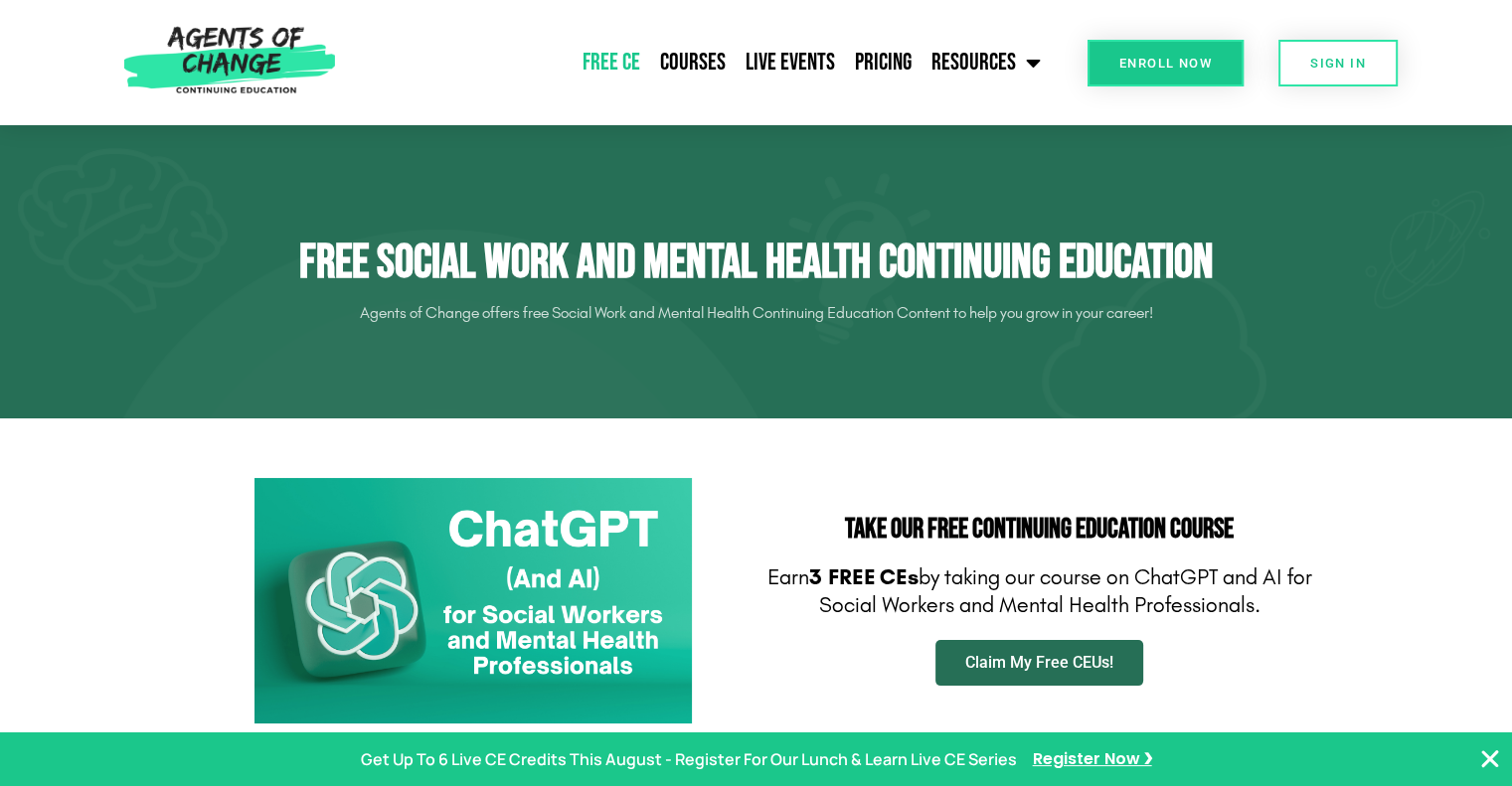 click on "Claim My Free CEUs!" at bounding box center [1039, 663] 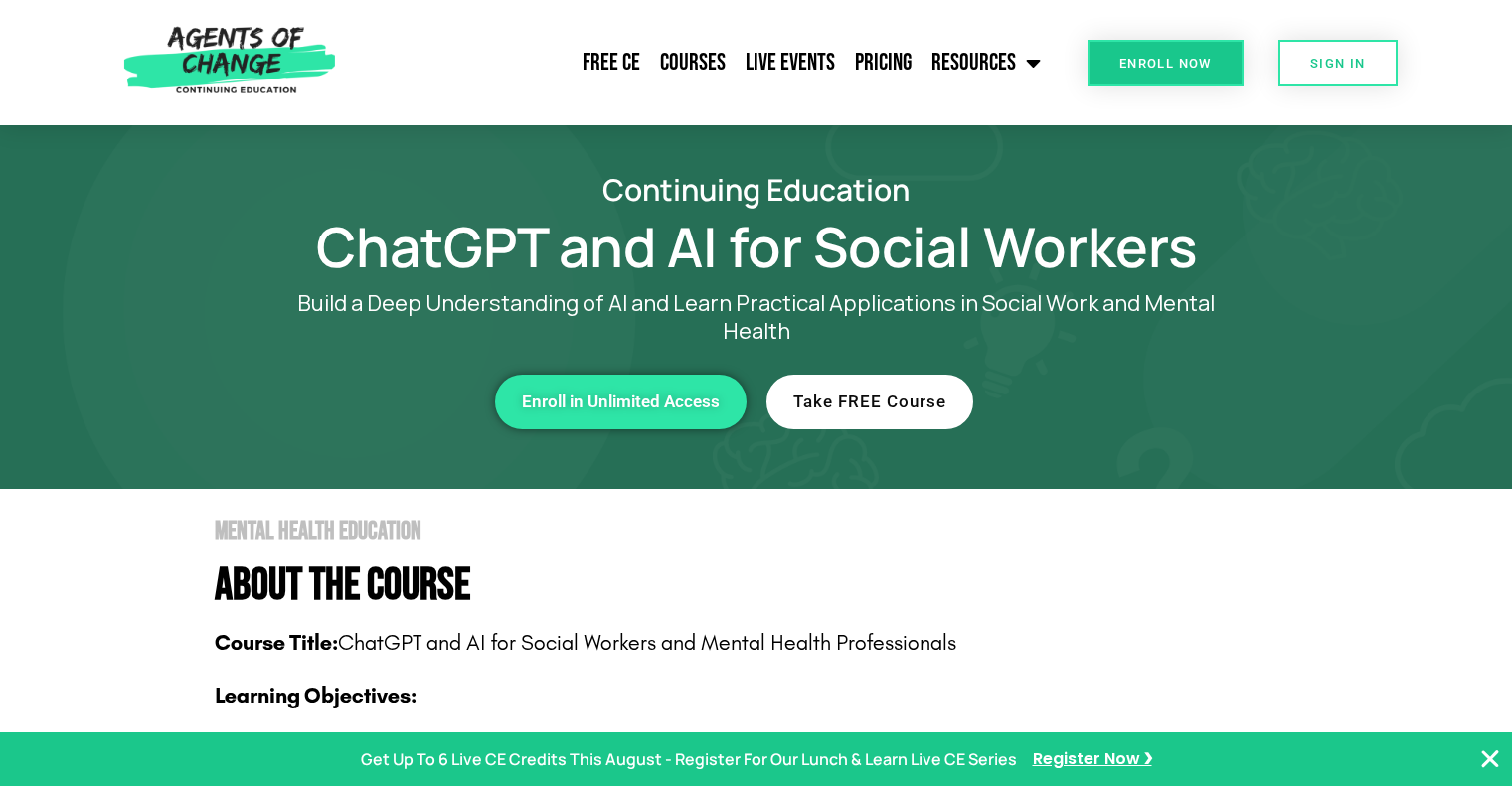 scroll, scrollTop: 0, scrollLeft: 0, axis: both 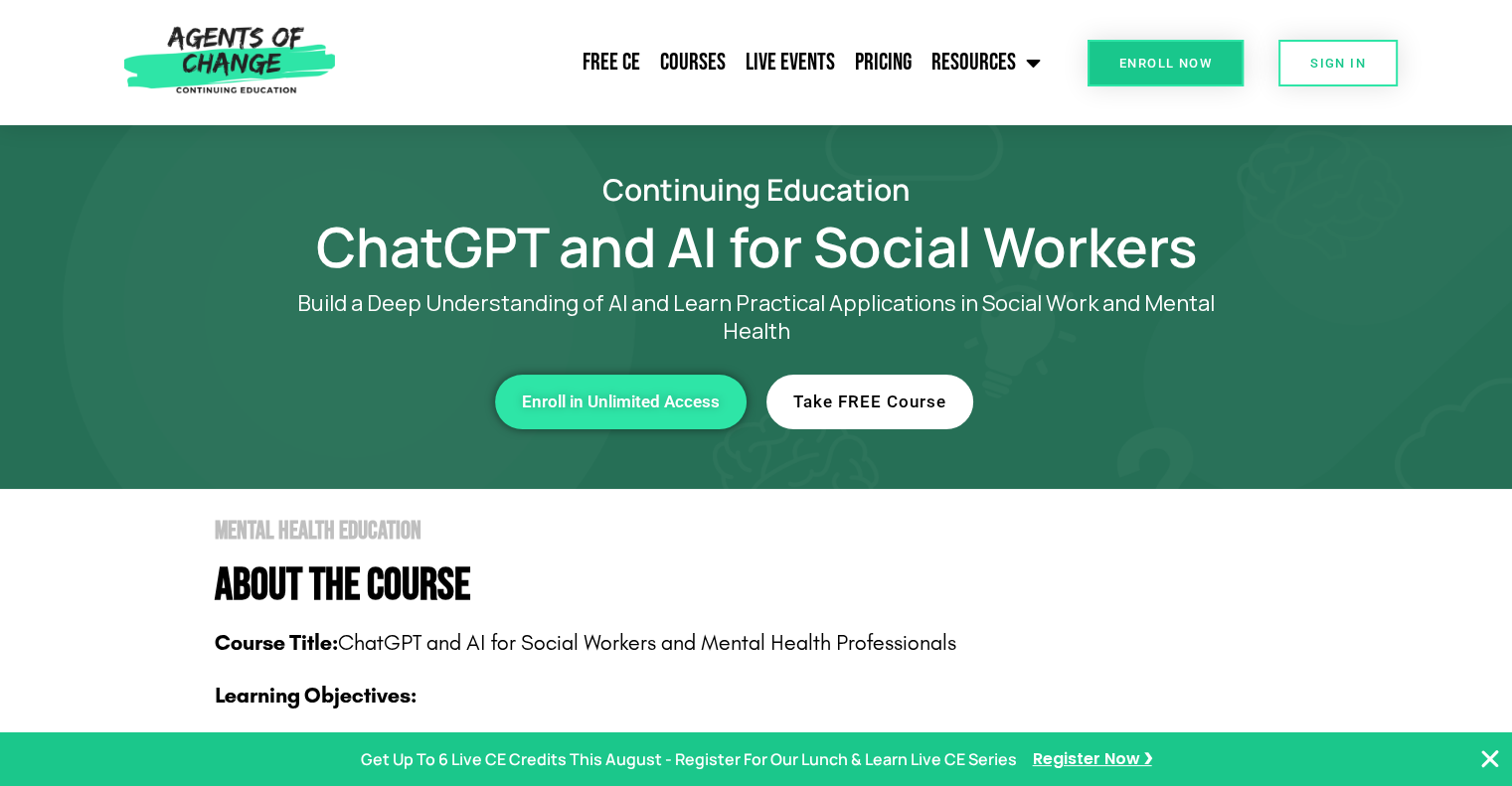 click on "Take FREE Course" at bounding box center [870, 401] 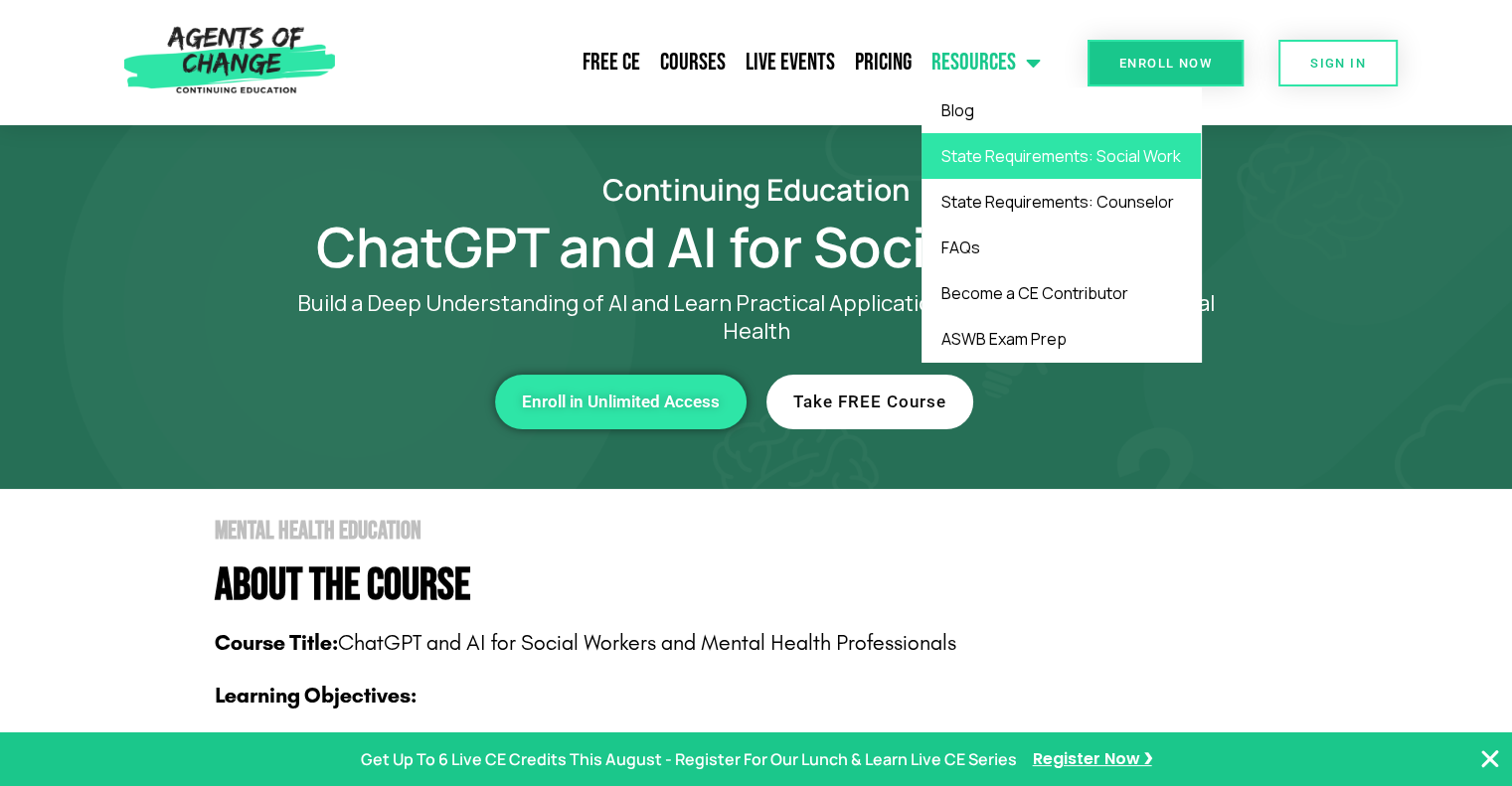 click on "State Requirements: Social Work" 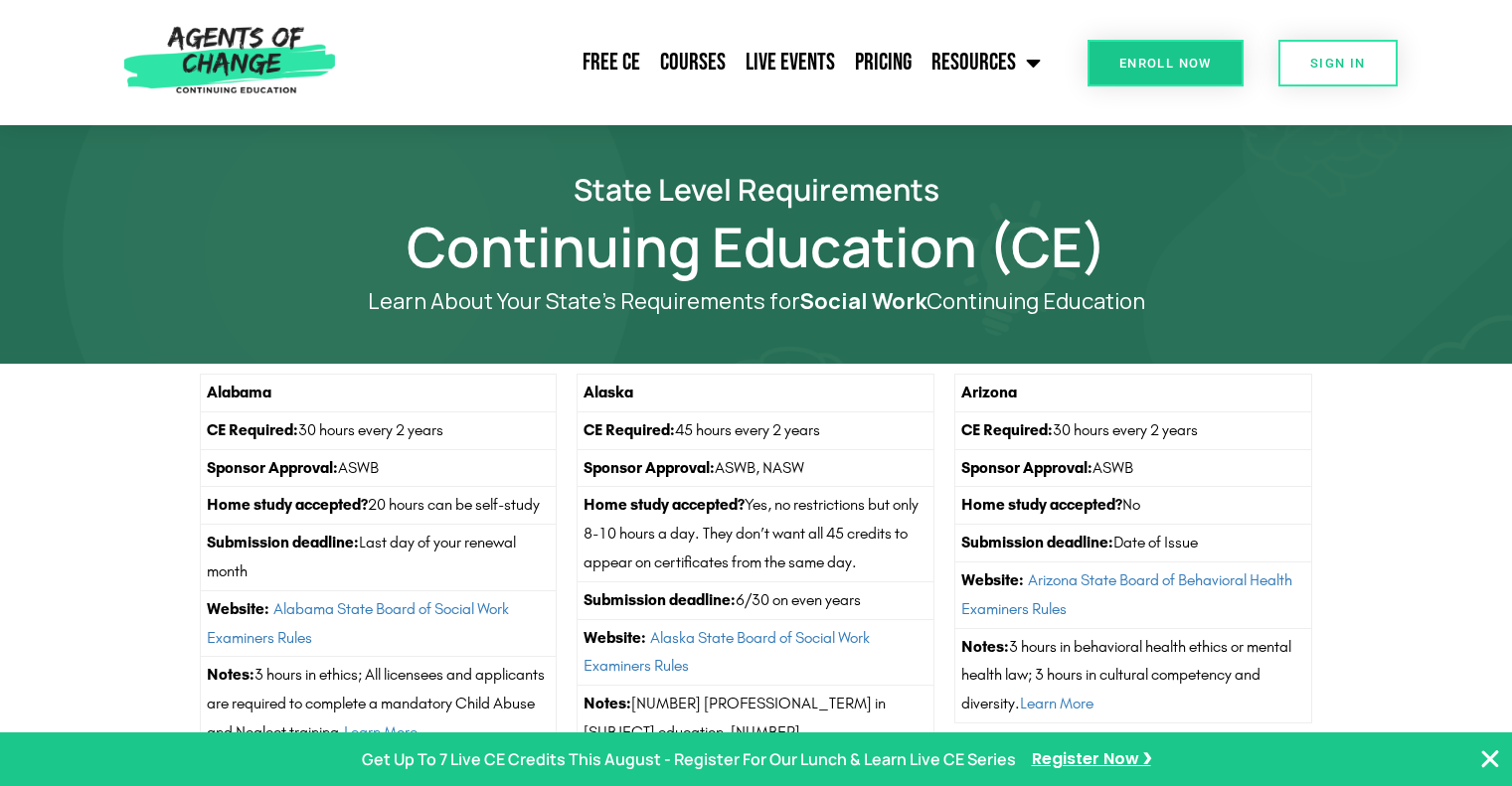 scroll, scrollTop: 0, scrollLeft: 0, axis: both 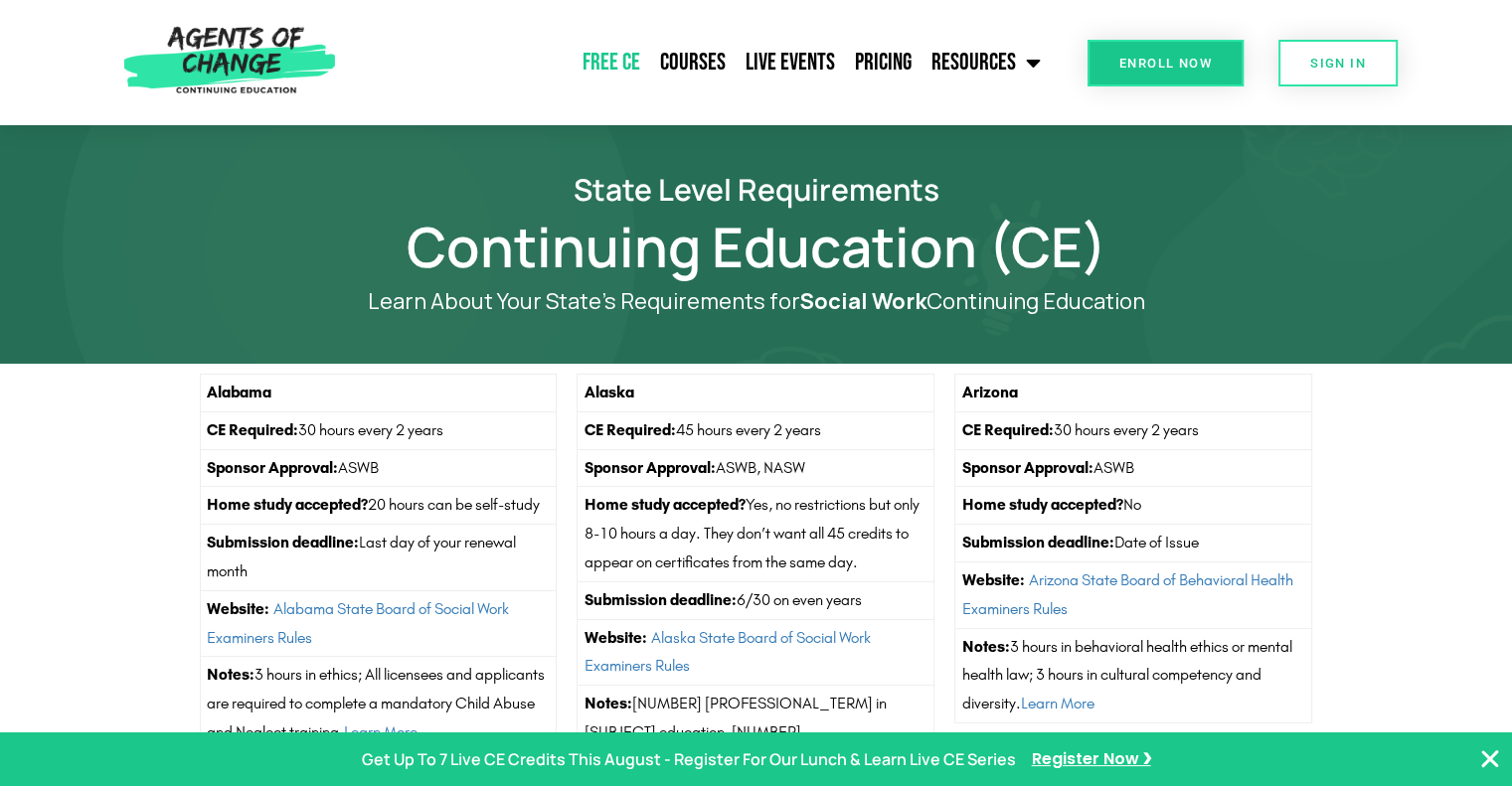 click on "Free CE" 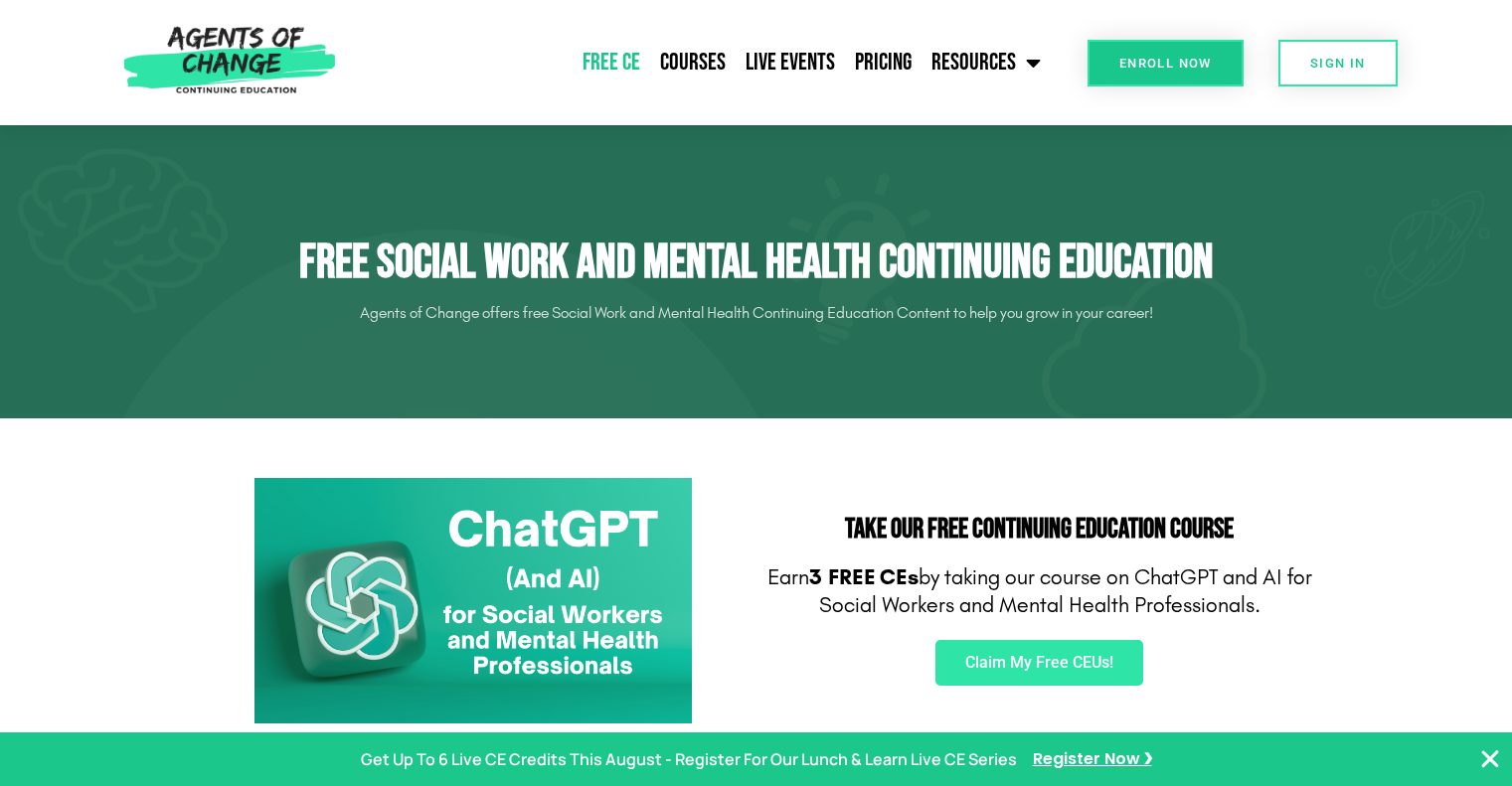 scroll, scrollTop: 0, scrollLeft: 0, axis: both 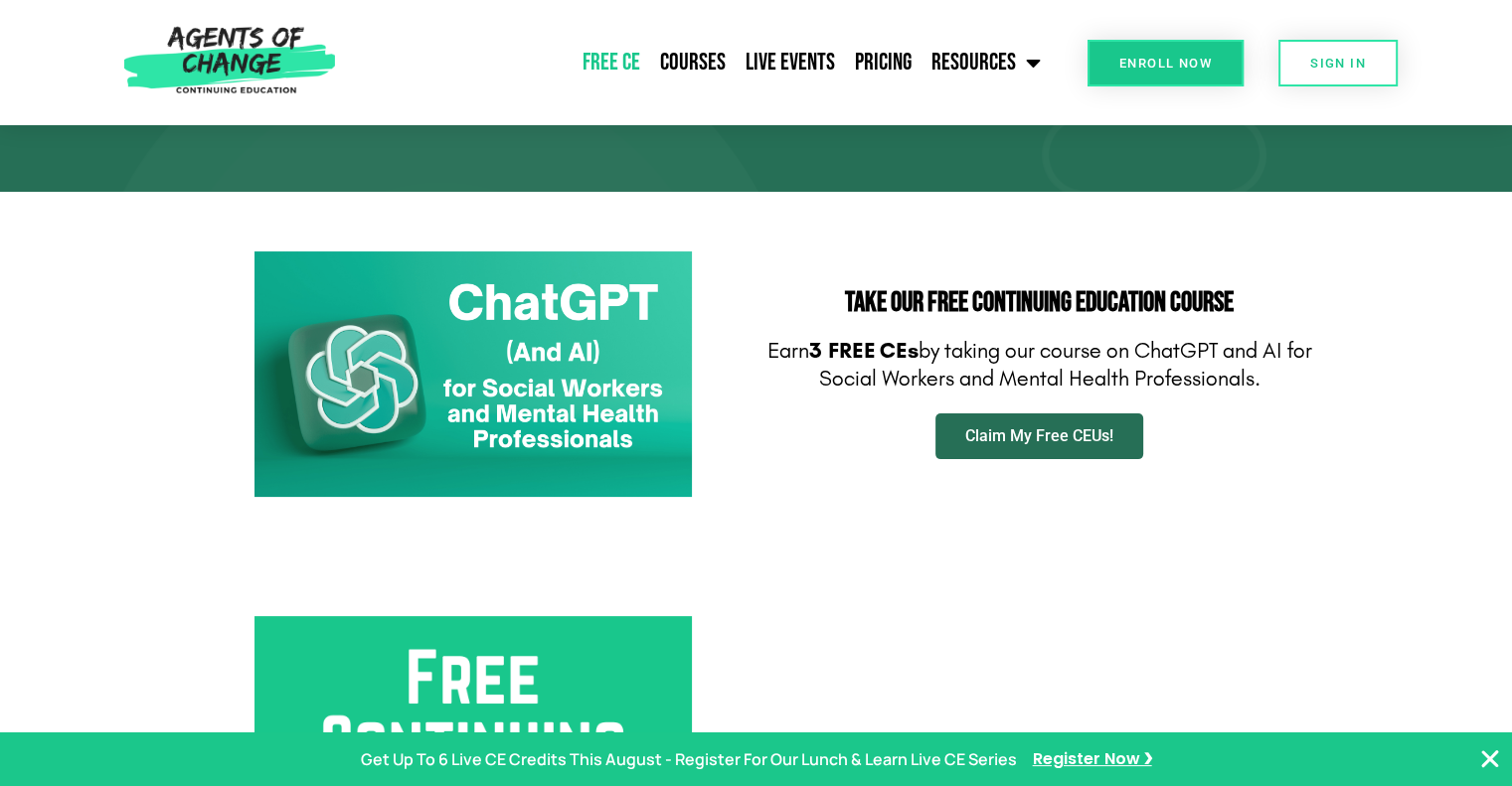 click on "Claim My Free CEUs!" at bounding box center (1039, 436) 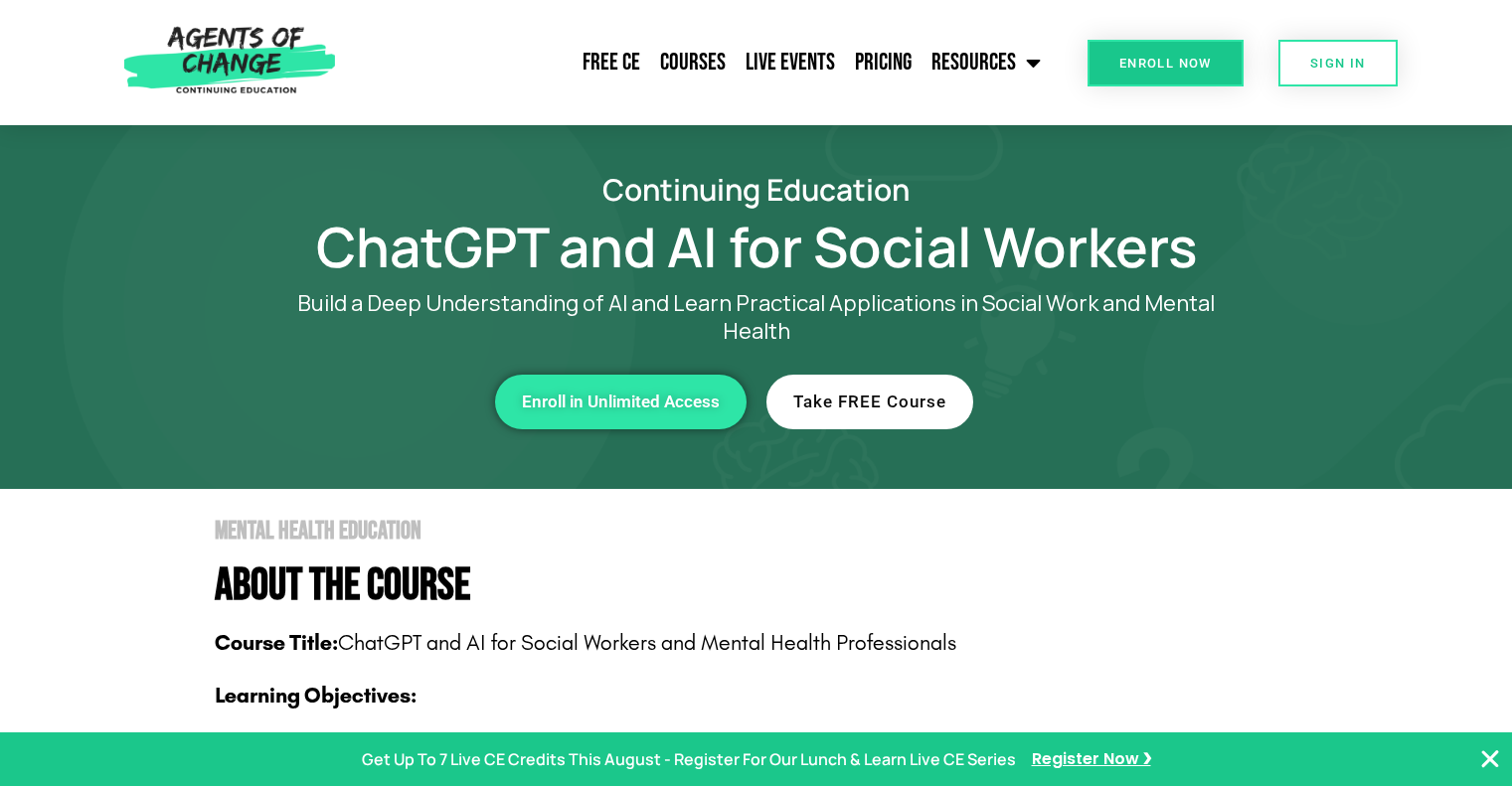 scroll, scrollTop: 0, scrollLeft: 0, axis: both 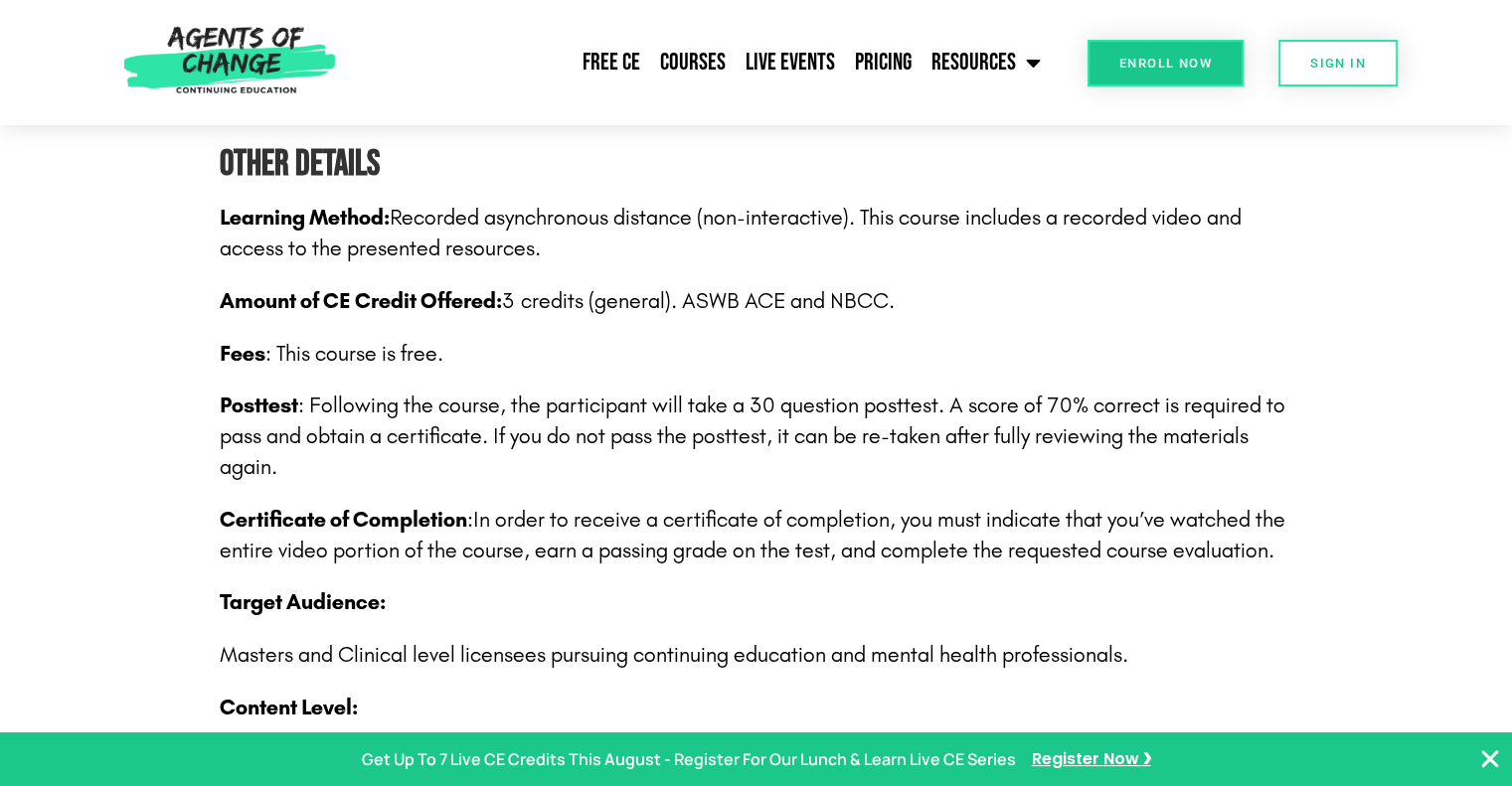 click on "Enroll Now" at bounding box center [1165, 63] 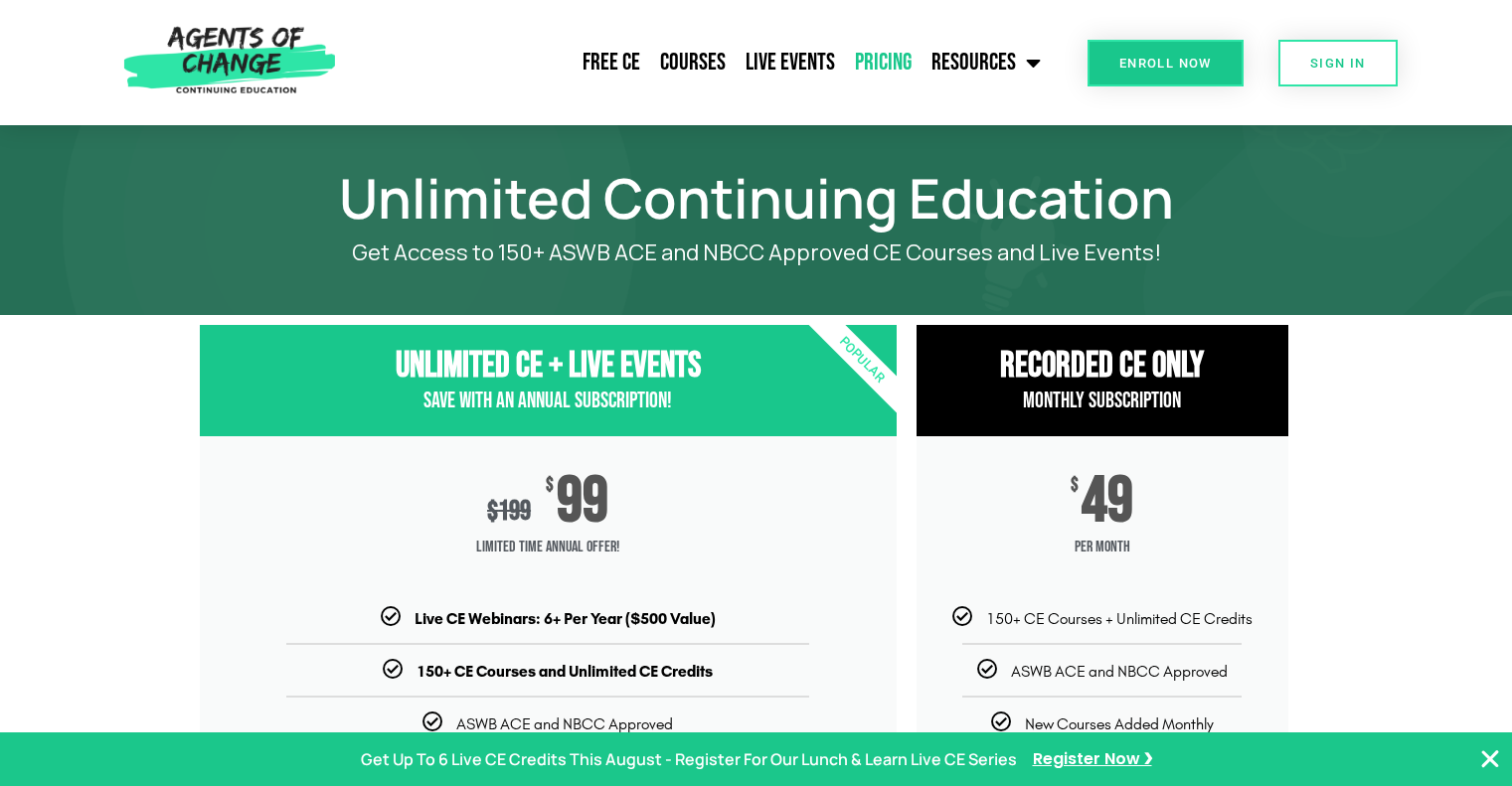 scroll, scrollTop: 0, scrollLeft: 0, axis: both 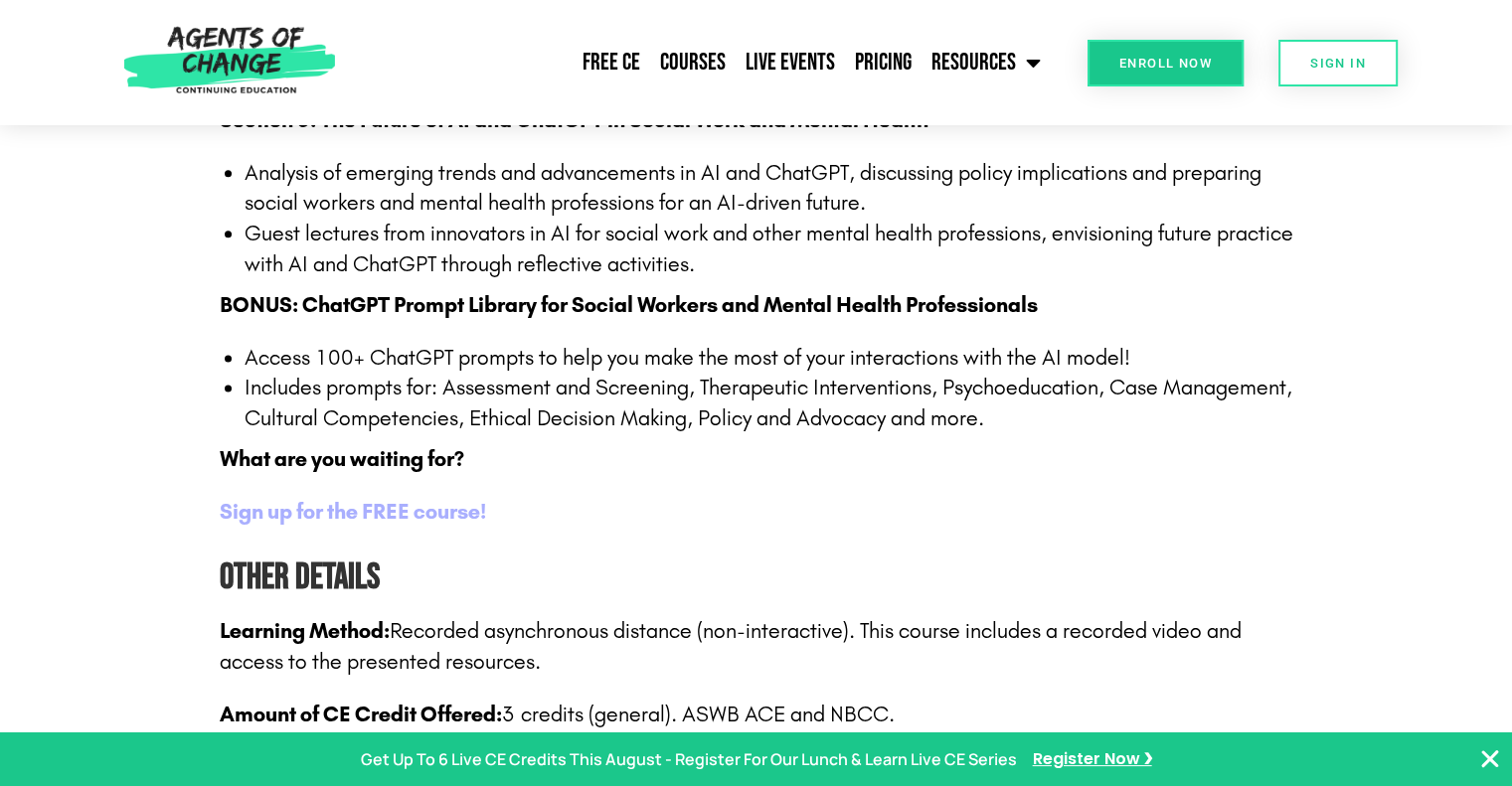 click on "Sign up for the FREE course!" at bounding box center (353, 512) 